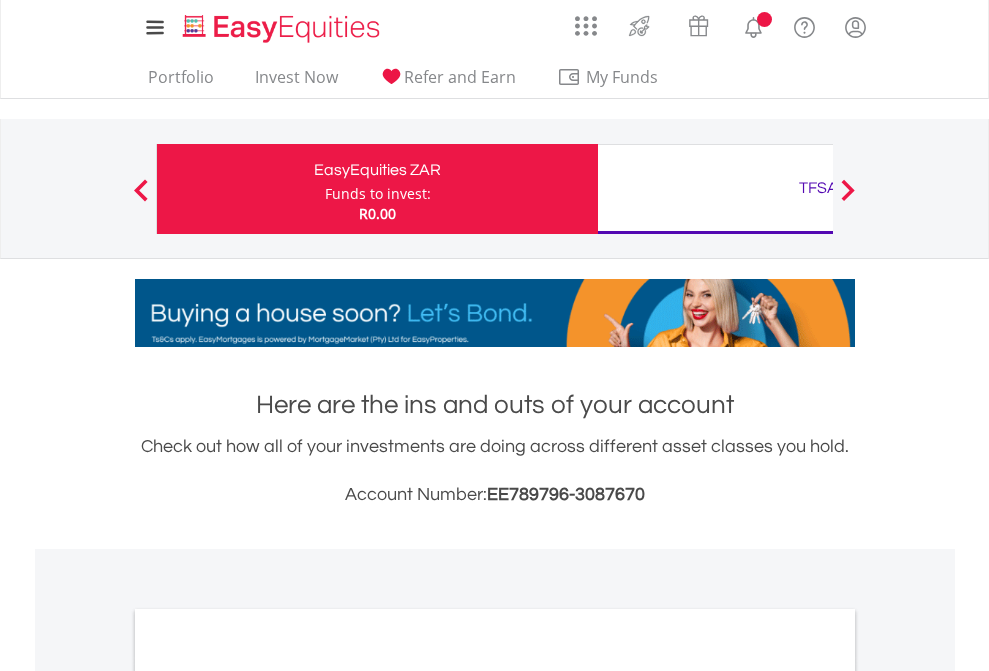 scroll, scrollTop: 0, scrollLeft: 0, axis: both 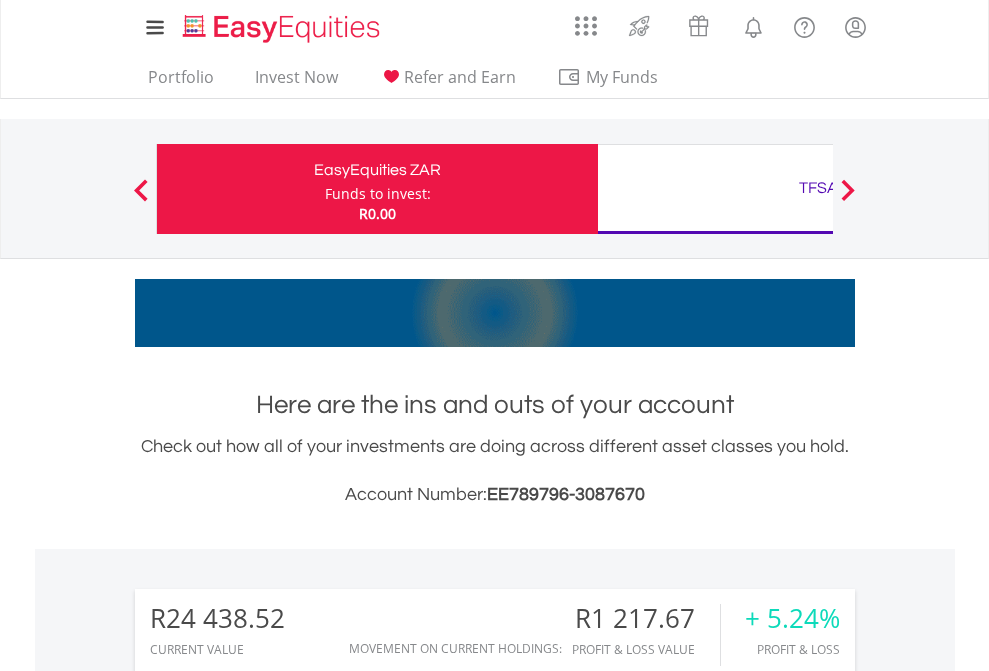 click on "Funds to invest:" at bounding box center (378, 194) 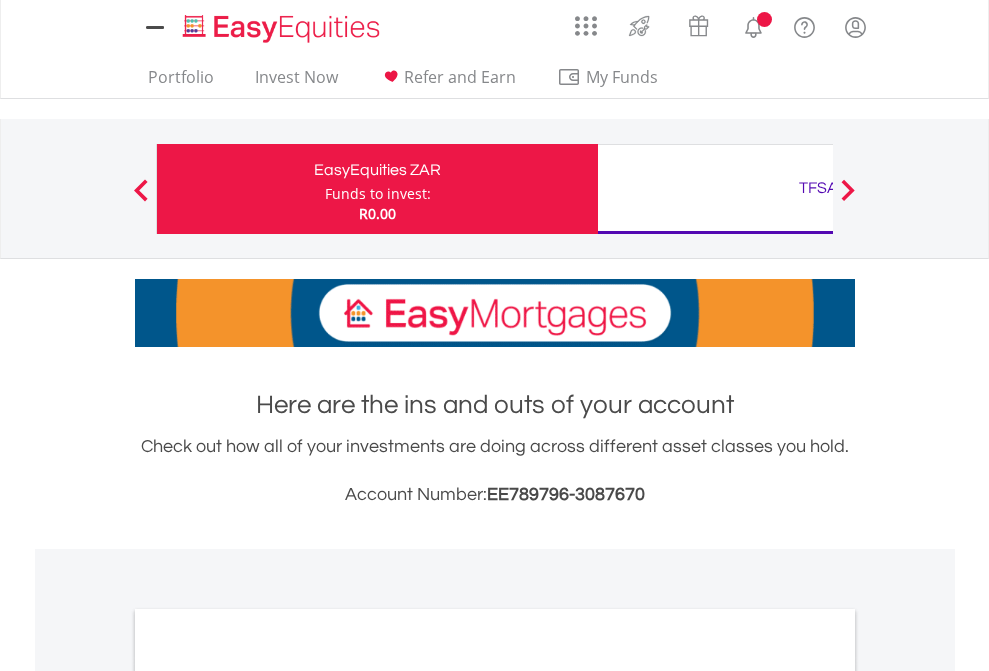 scroll, scrollTop: 0, scrollLeft: 0, axis: both 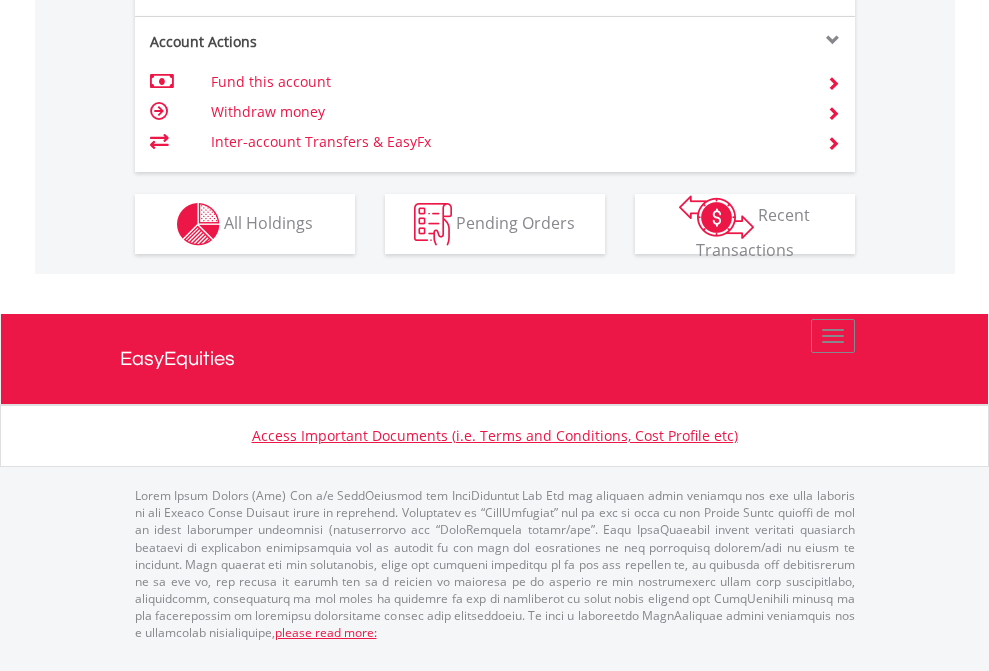 click on "Investment types" at bounding box center [706, -337] 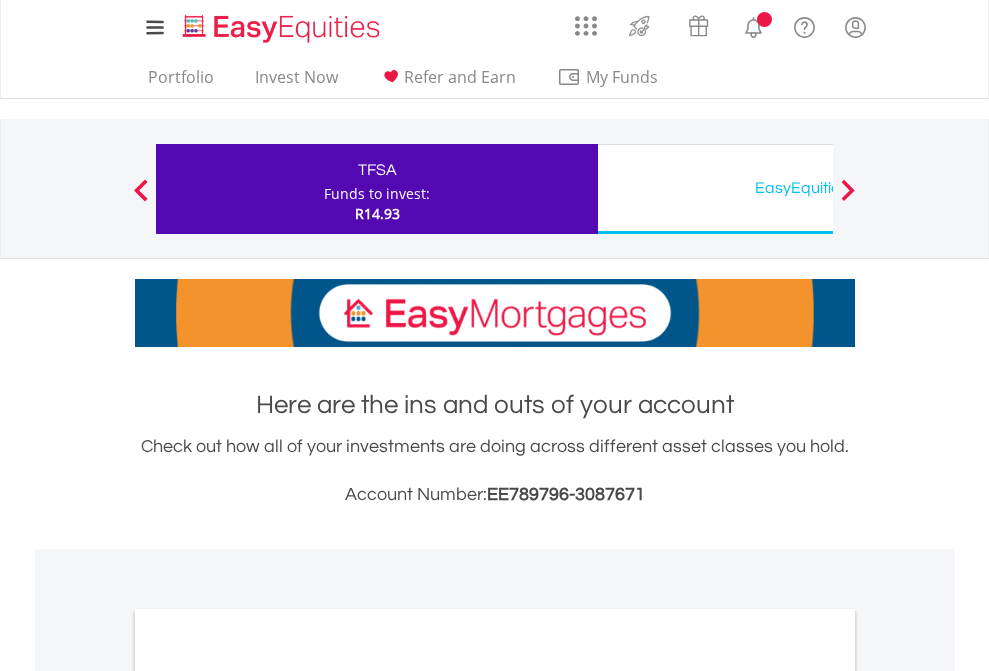 scroll, scrollTop: 0, scrollLeft: 0, axis: both 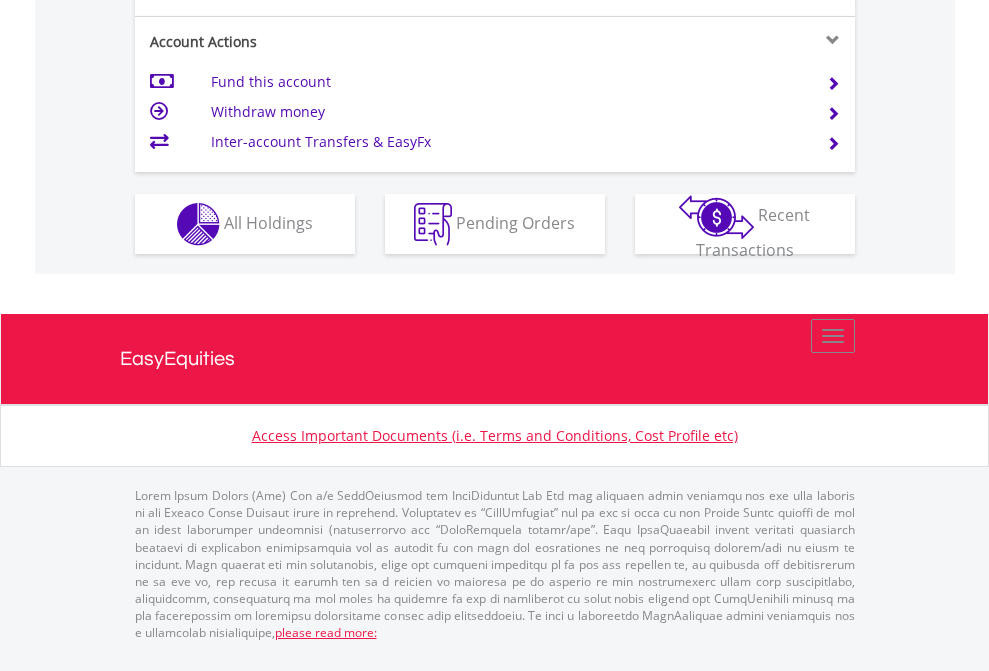 click on "Investment types" at bounding box center (706, -337) 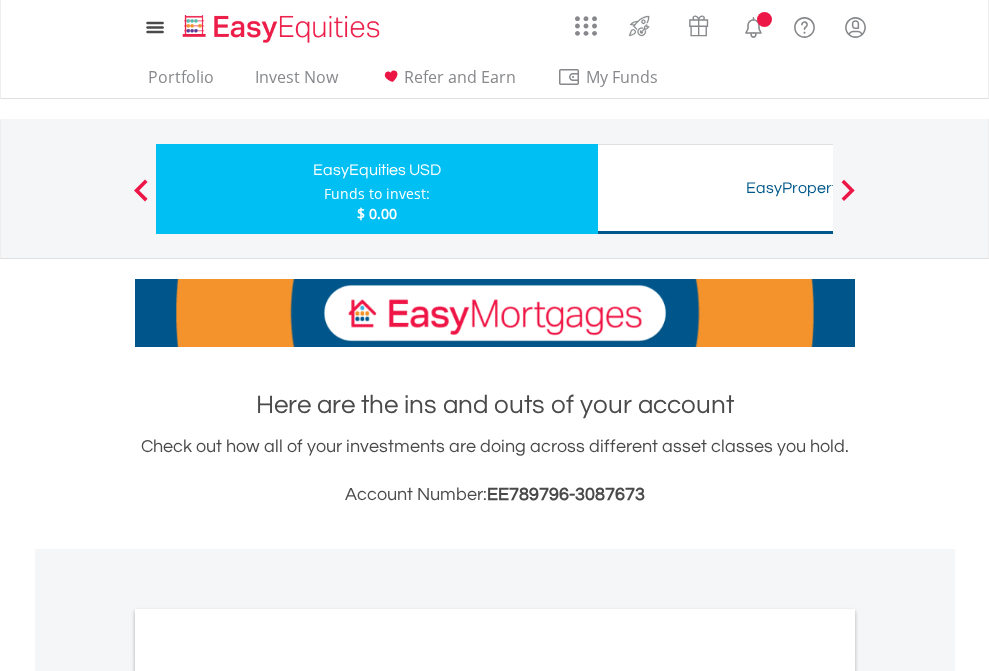 scroll, scrollTop: 0, scrollLeft: 0, axis: both 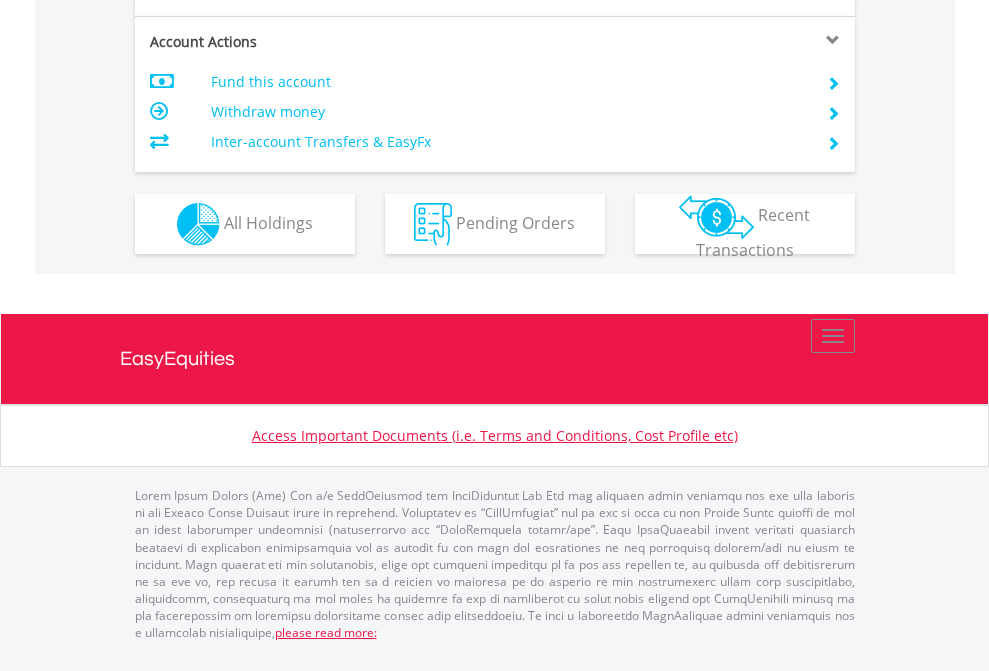 click on "Investment types" at bounding box center (706, -337) 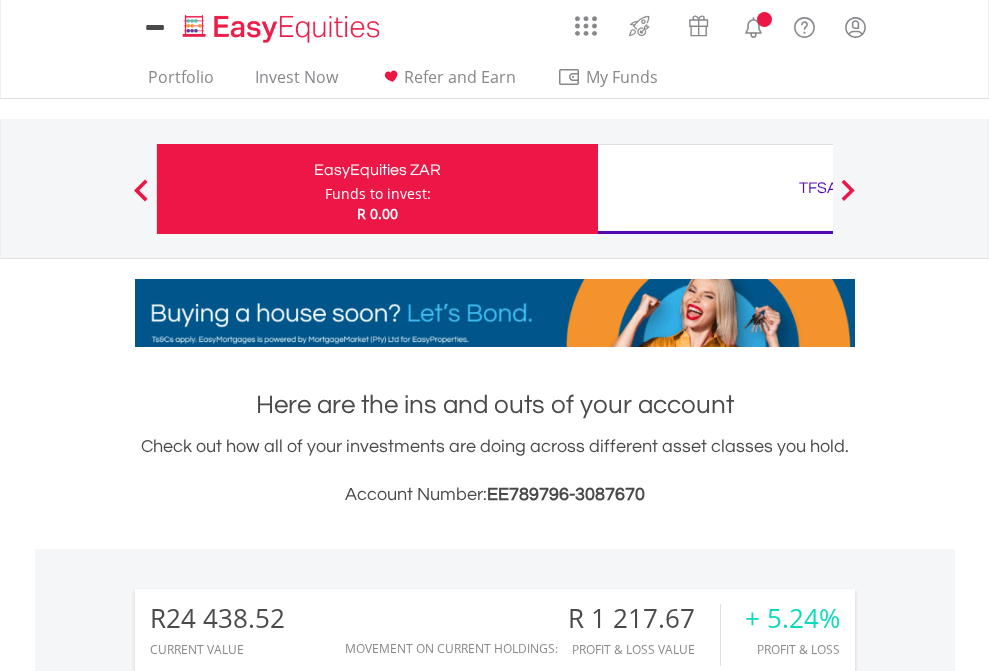 scroll, scrollTop: 1533, scrollLeft: 0, axis: vertical 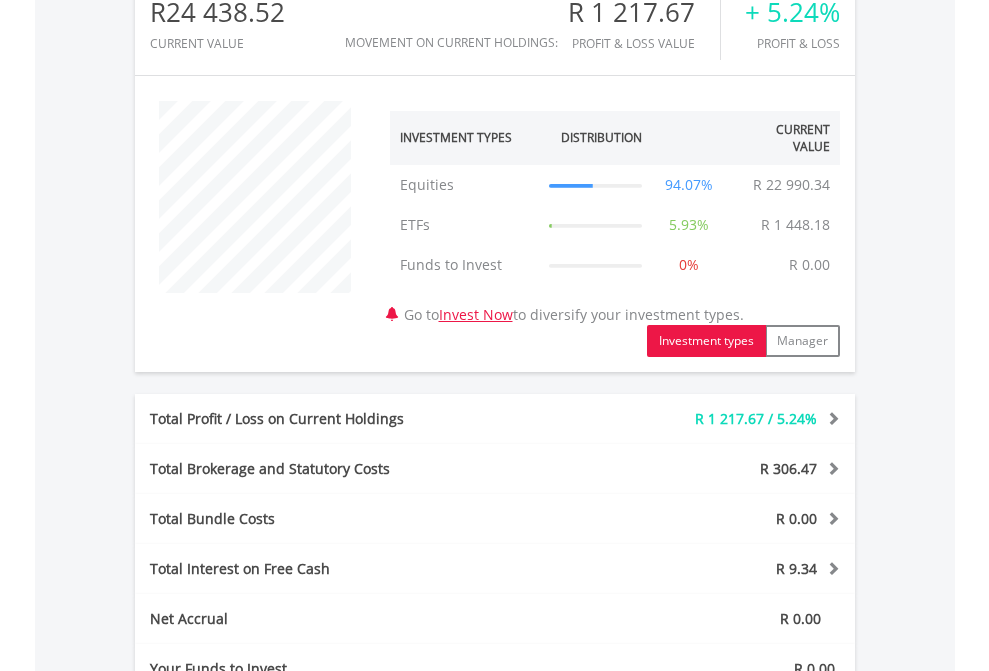 click on "All Holdings" at bounding box center [268, 900] 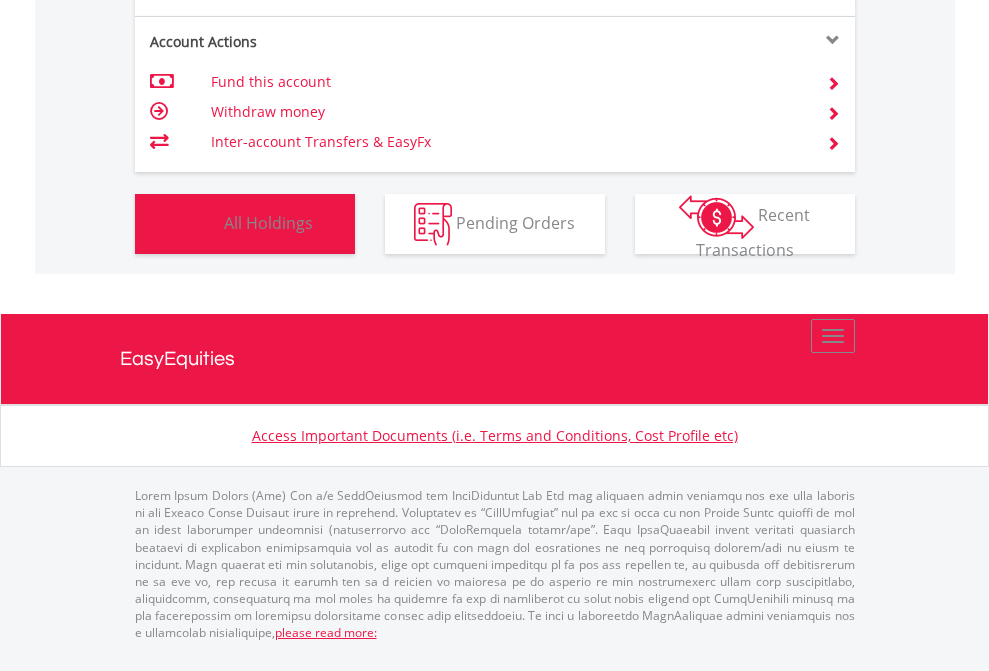 scroll, scrollTop: 999808, scrollLeft: 999687, axis: both 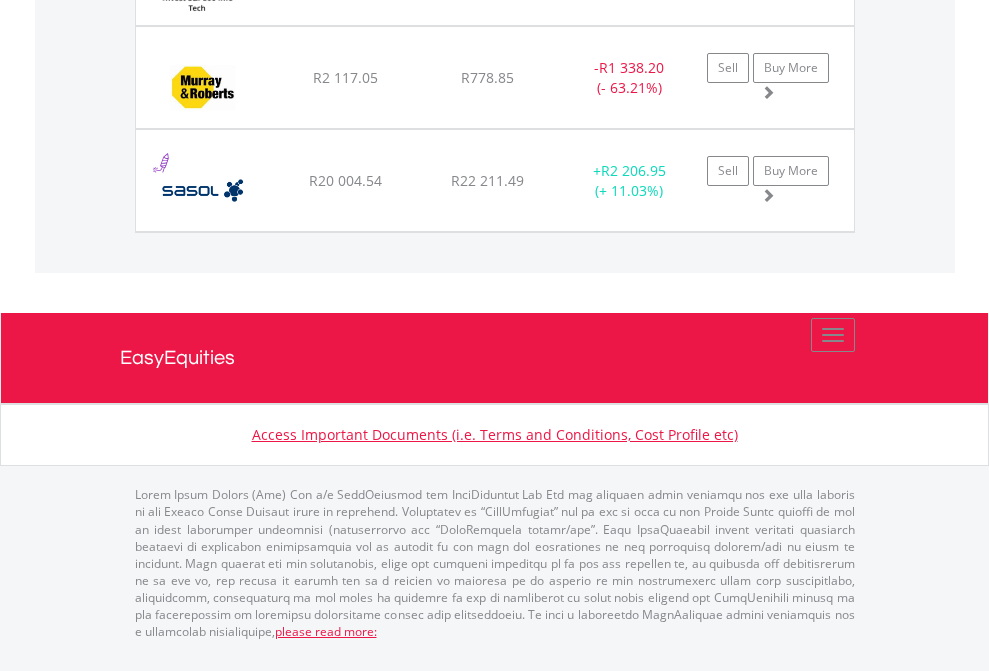 click on "TFSA" at bounding box center [818, -1585] 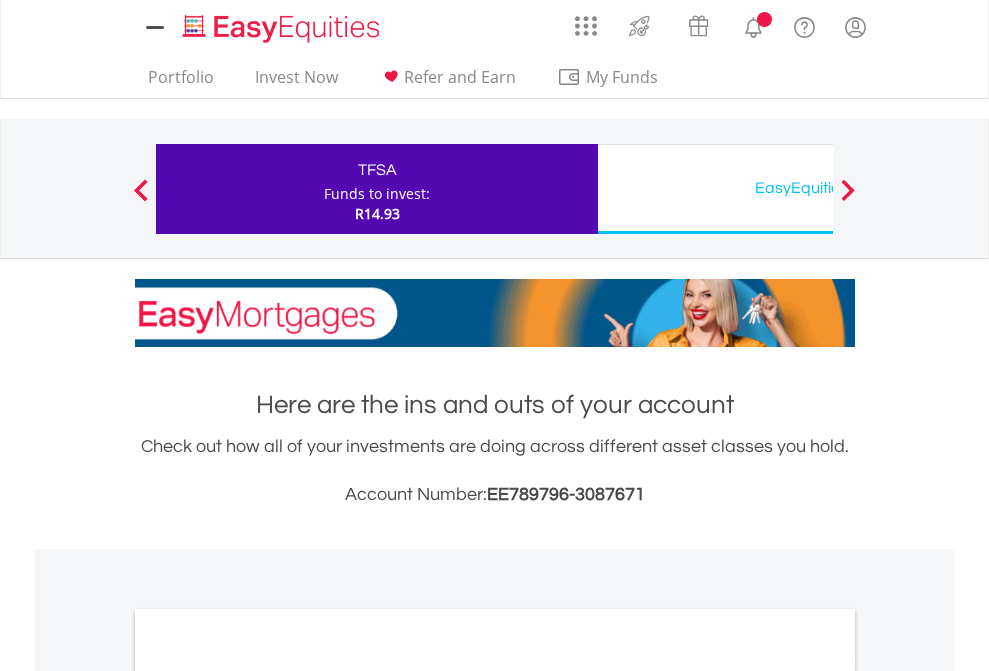 click on "All Holdings" at bounding box center [268, 1096] 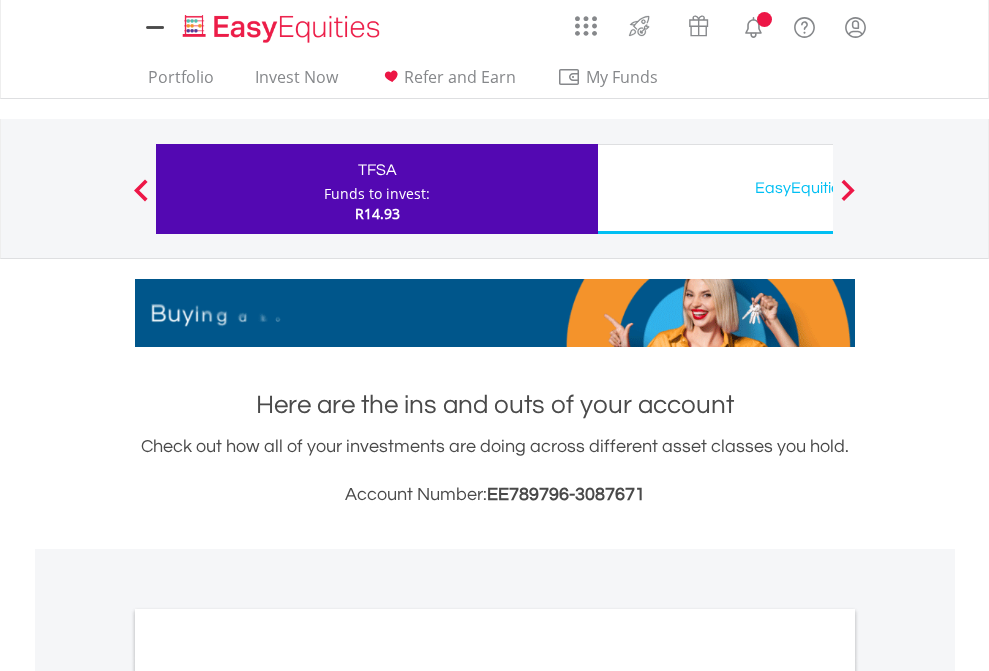 scroll, scrollTop: 1202, scrollLeft: 0, axis: vertical 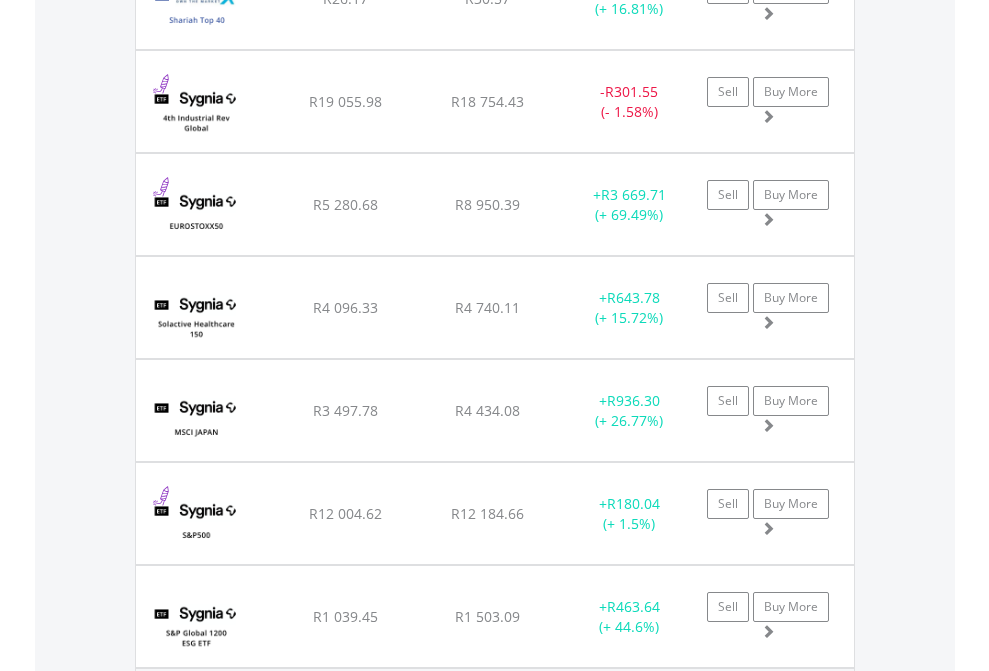 click on "EasyEquities USD" at bounding box center [818, -2196] 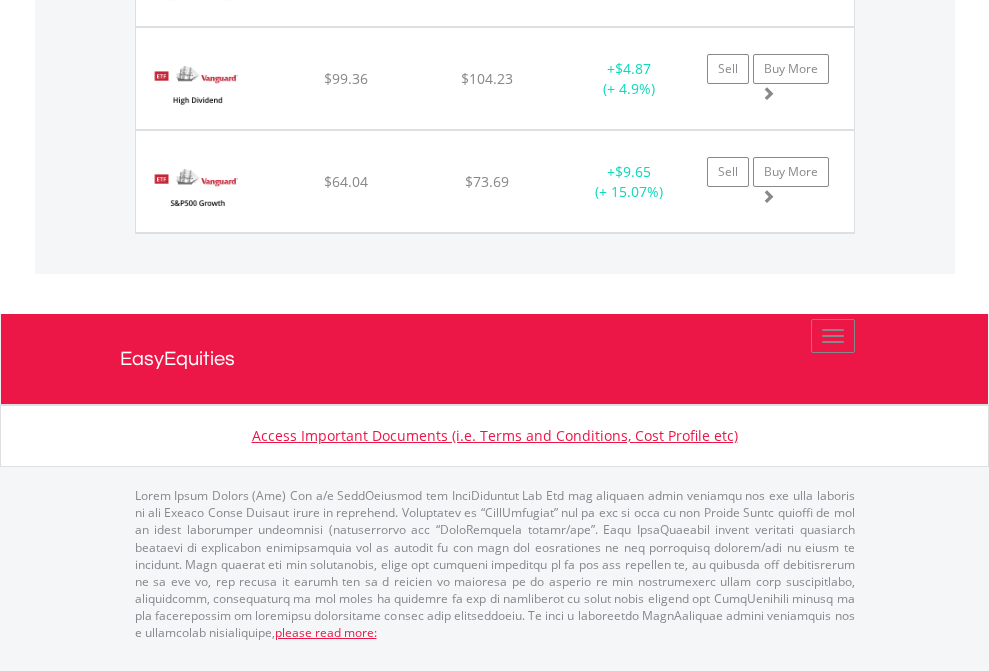 scroll, scrollTop: 2265, scrollLeft: 0, axis: vertical 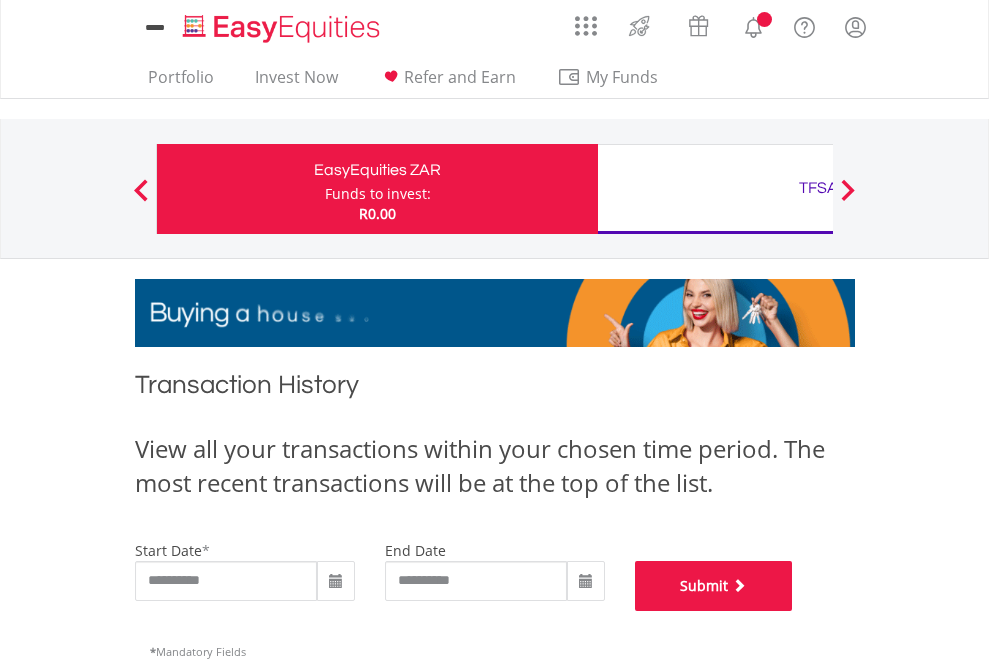 click on "Submit" at bounding box center [714, 586] 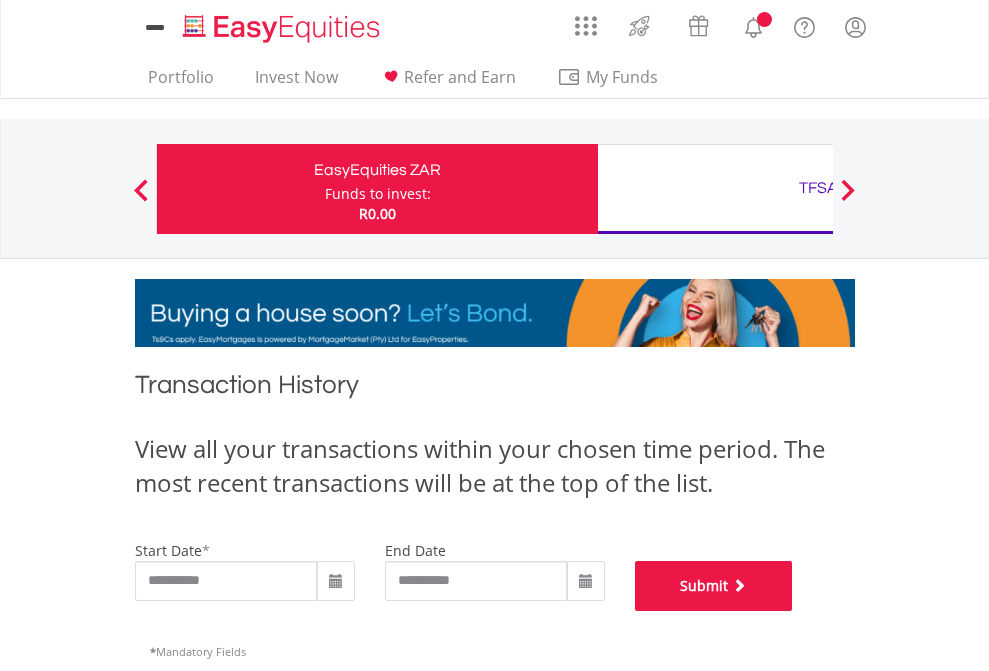 scroll, scrollTop: 811, scrollLeft: 0, axis: vertical 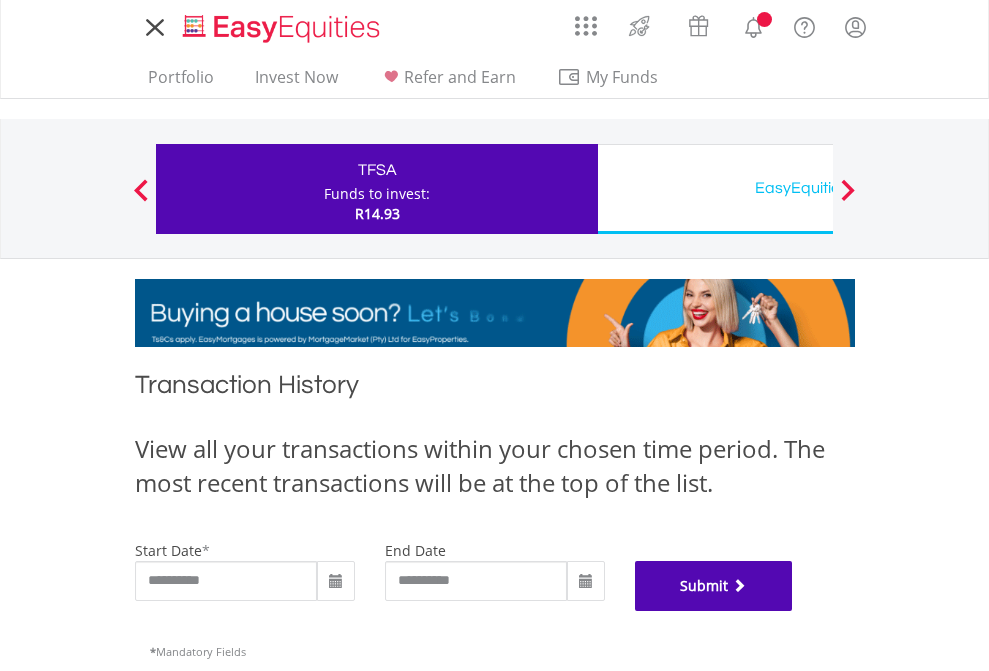 click on "Submit" at bounding box center [714, 586] 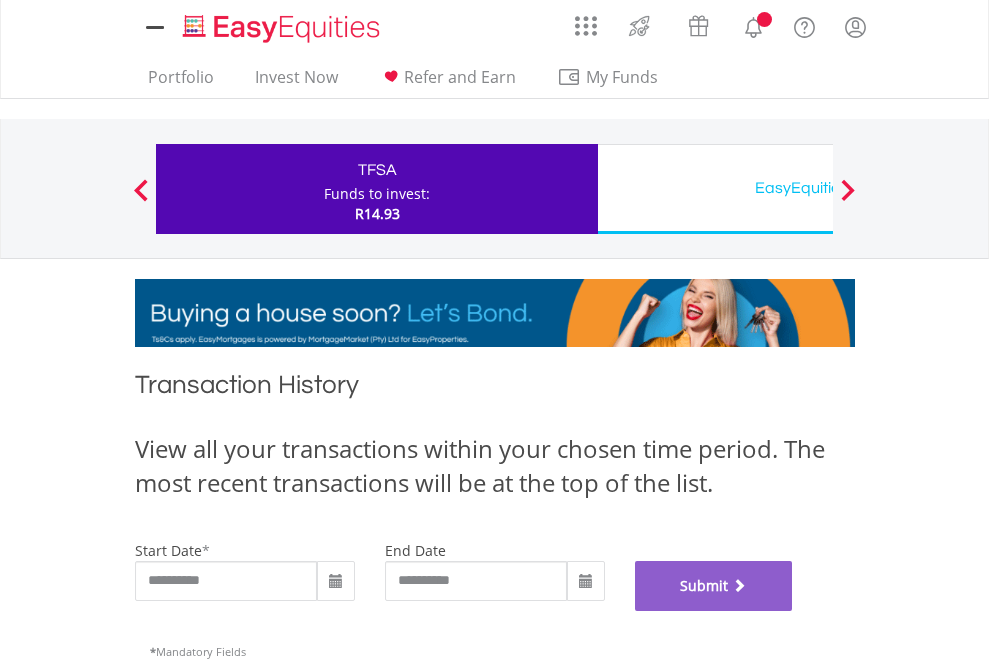 scroll, scrollTop: 811, scrollLeft: 0, axis: vertical 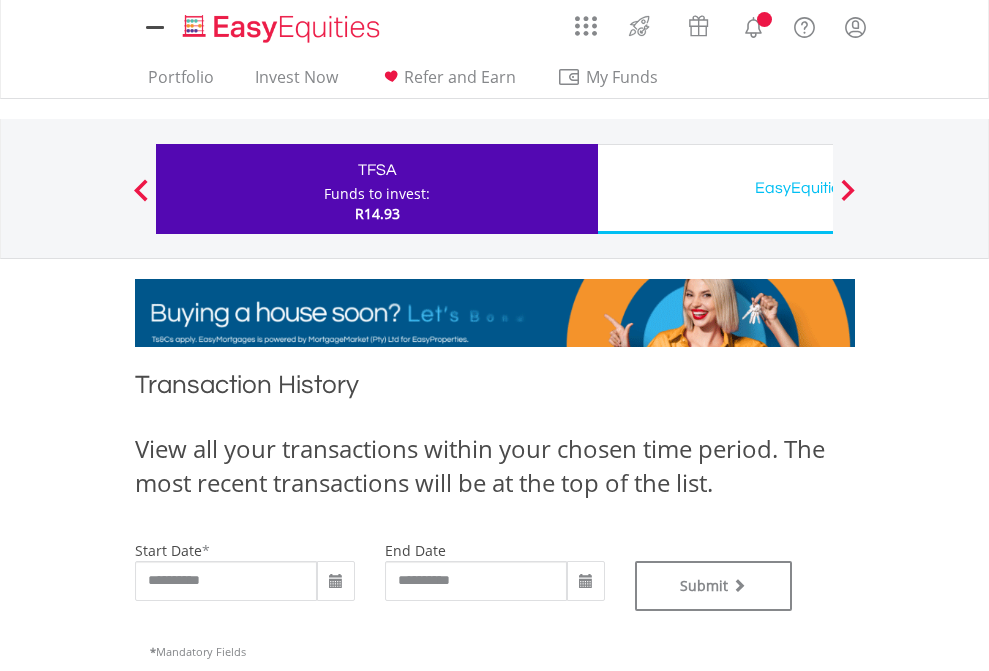 click on "EasyEquities USD" at bounding box center [818, 188] 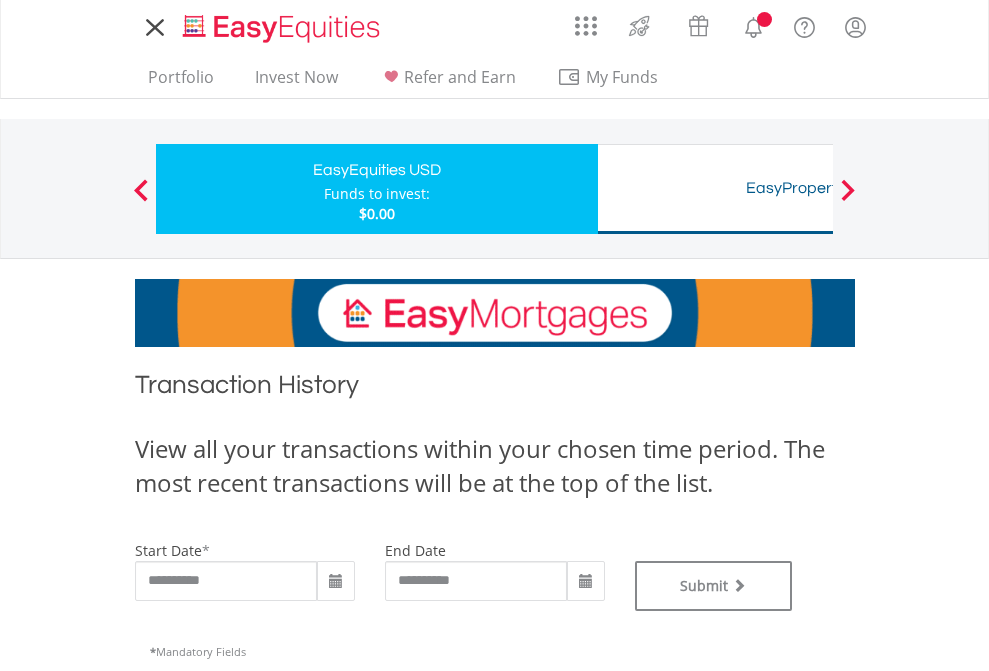 scroll, scrollTop: 0, scrollLeft: 0, axis: both 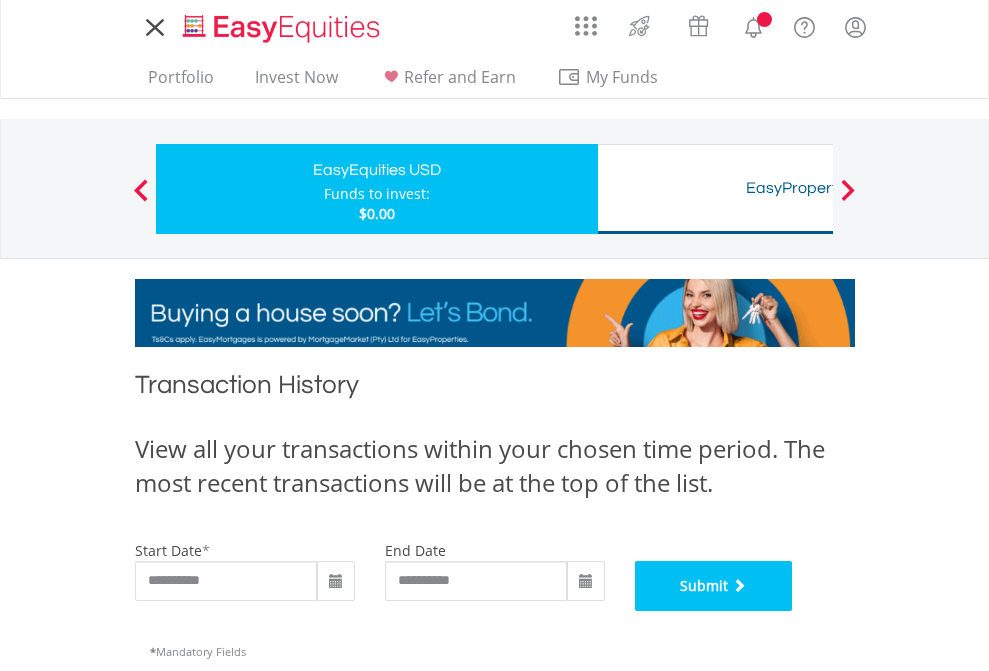 click on "Submit" at bounding box center (714, 586) 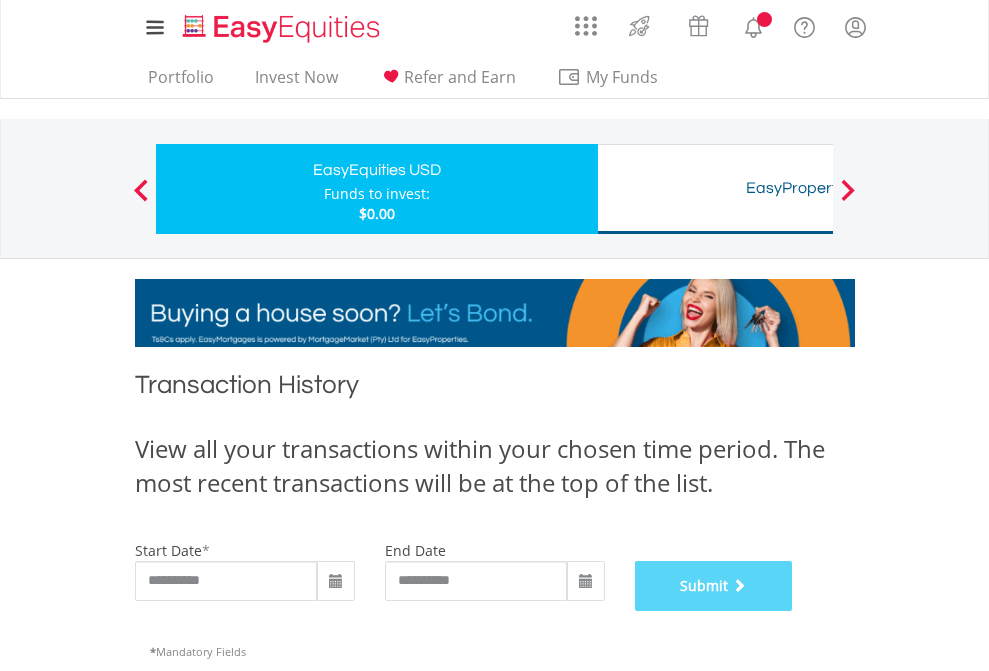 scroll, scrollTop: 811, scrollLeft: 0, axis: vertical 